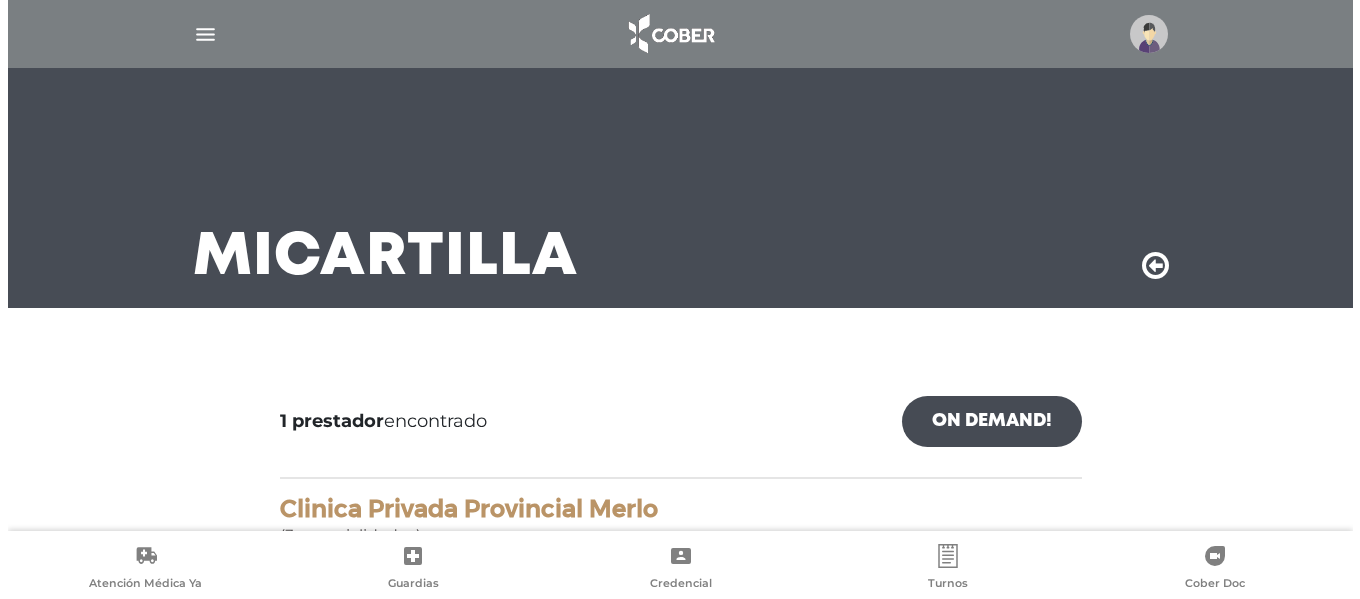 scroll, scrollTop: 213, scrollLeft: 0, axis: vertical 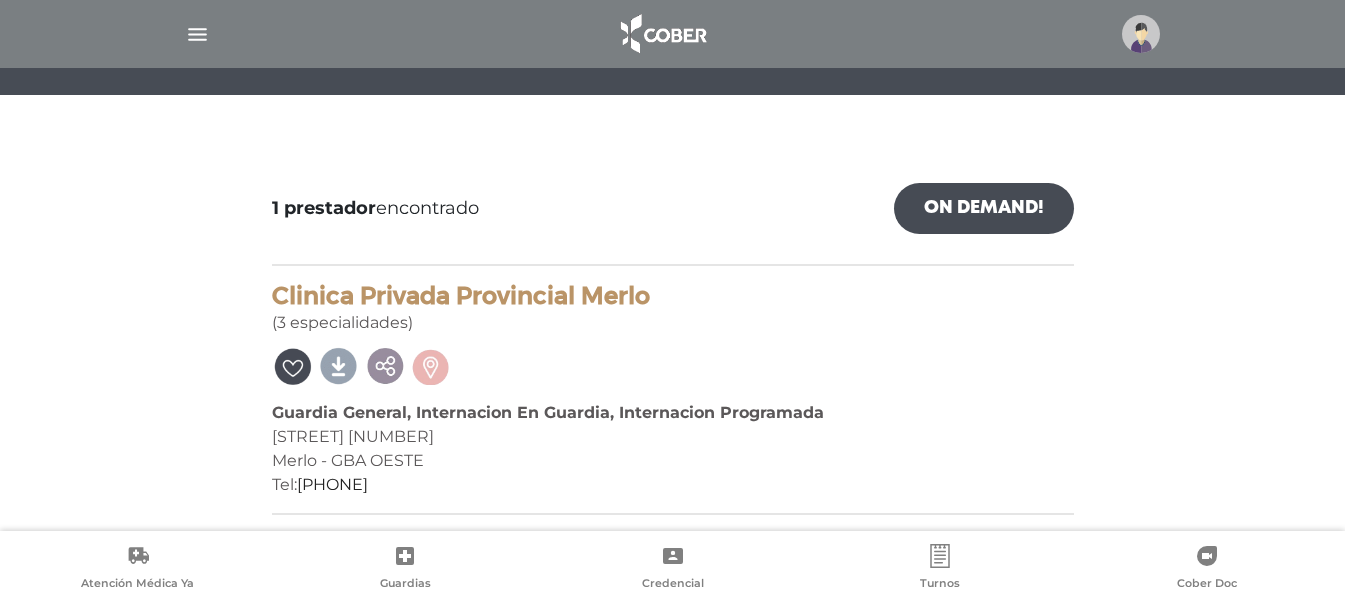 click at bounding box center [1141, 34] 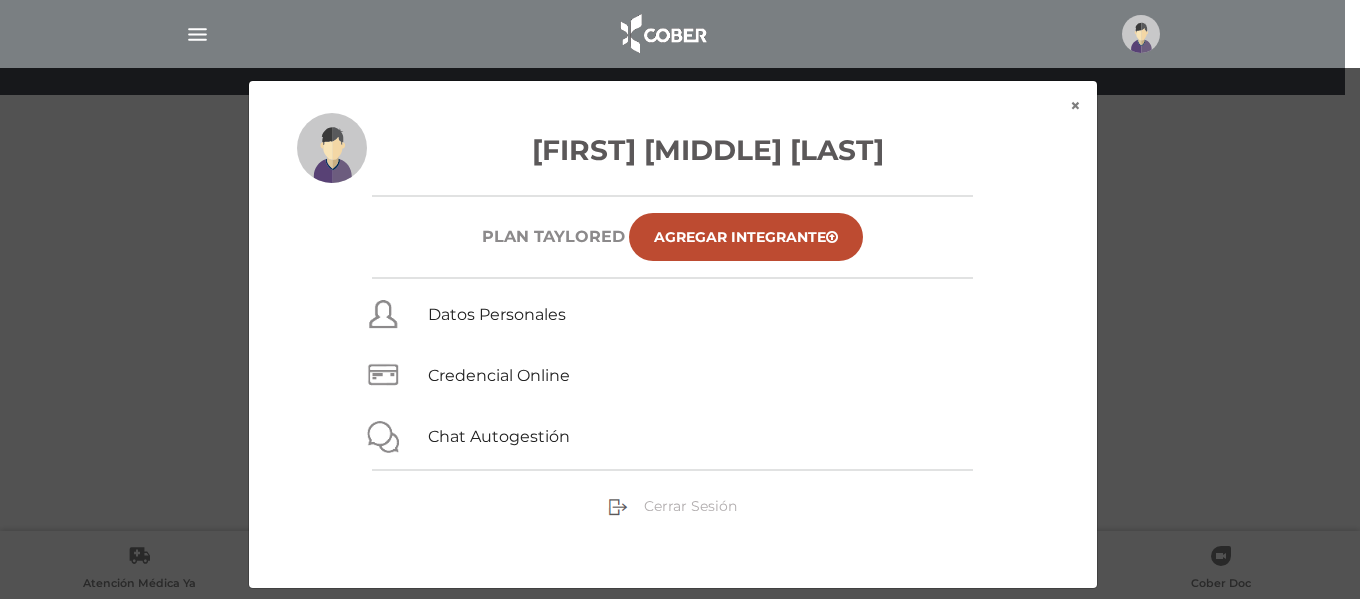 click on "Cerrar Sesión" at bounding box center (690, 506) 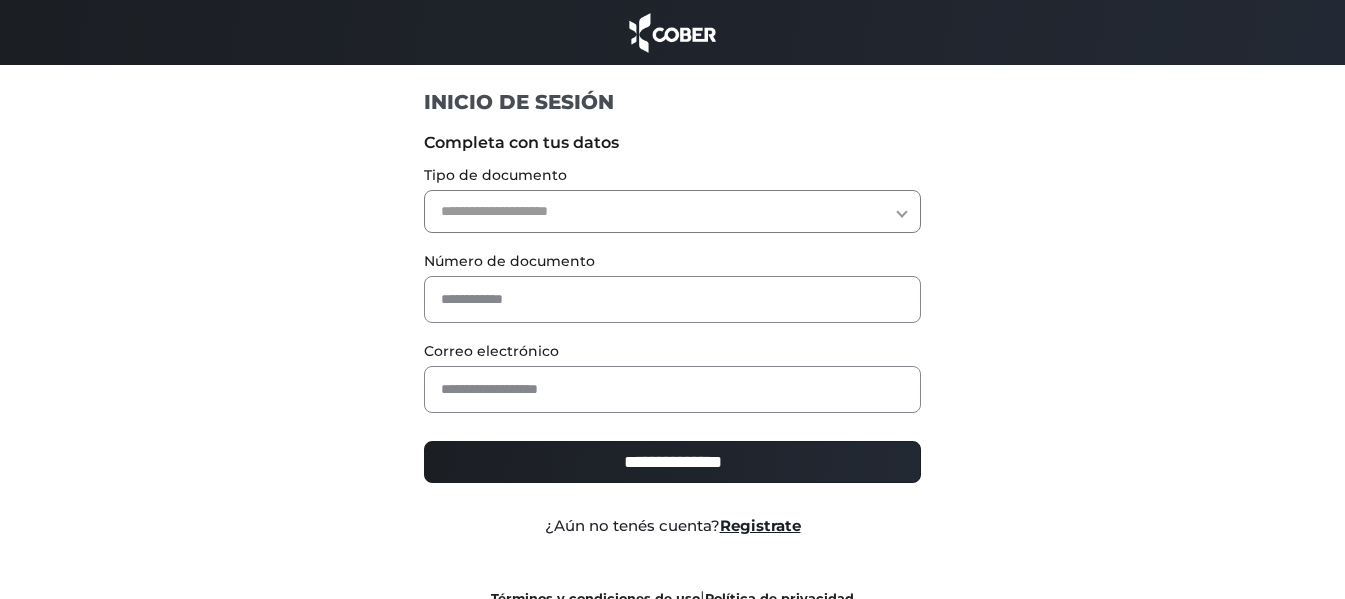 scroll, scrollTop: 0, scrollLeft: 0, axis: both 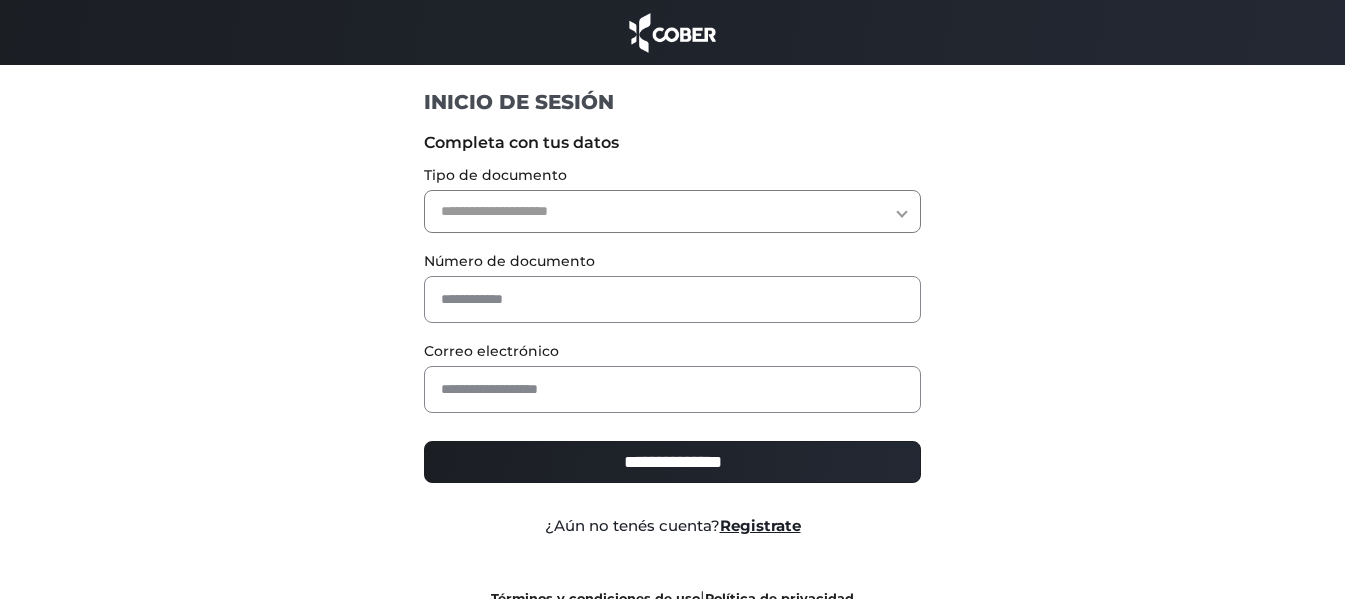 drag, startPoint x: 554, startPoint y: 214, endPoint x: 557, endPoint y: 229, distance: 15.297058 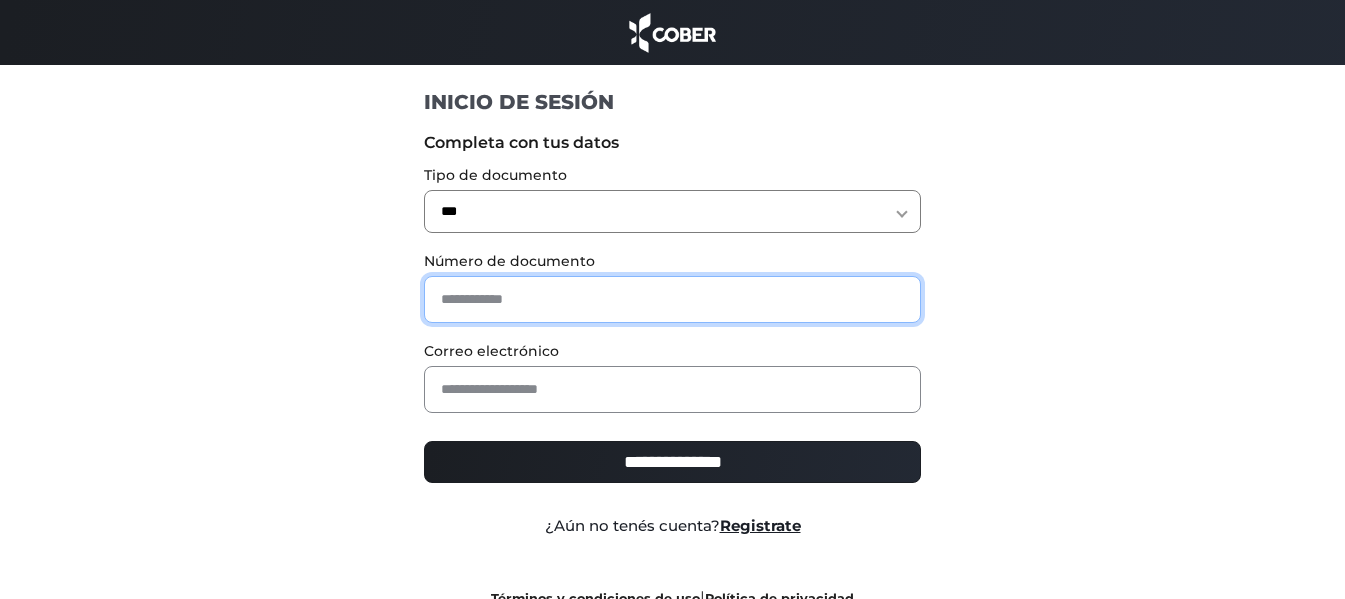 click at bounding box center (672, 299) 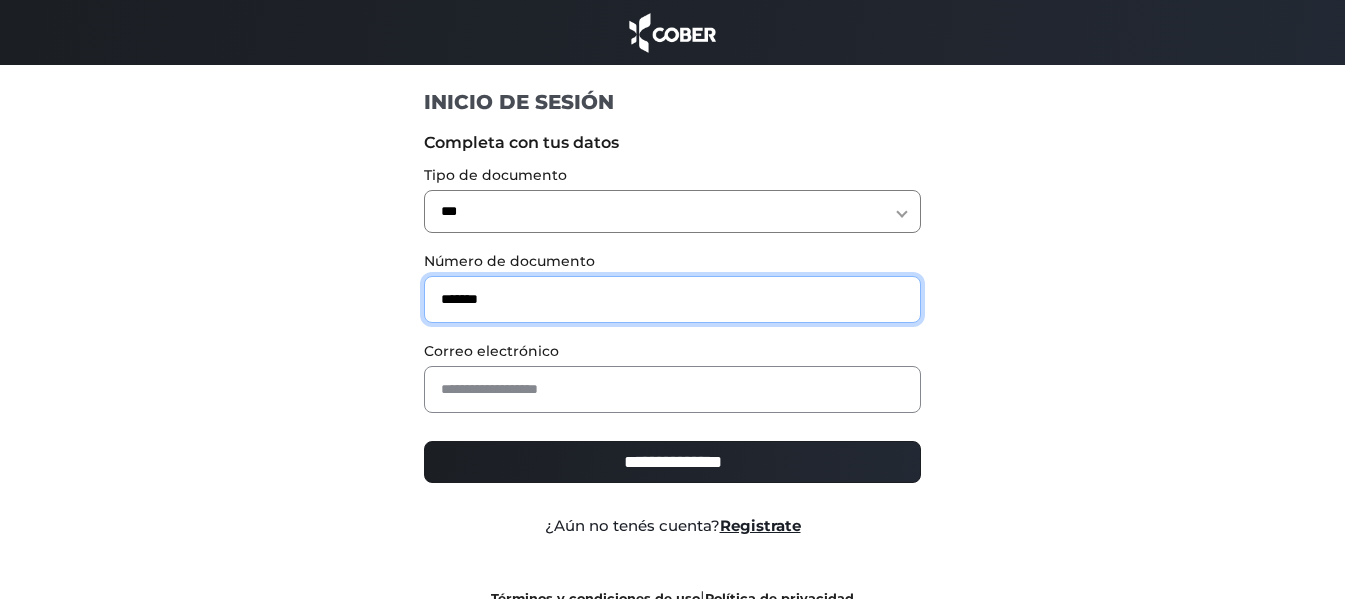 type on "*******" 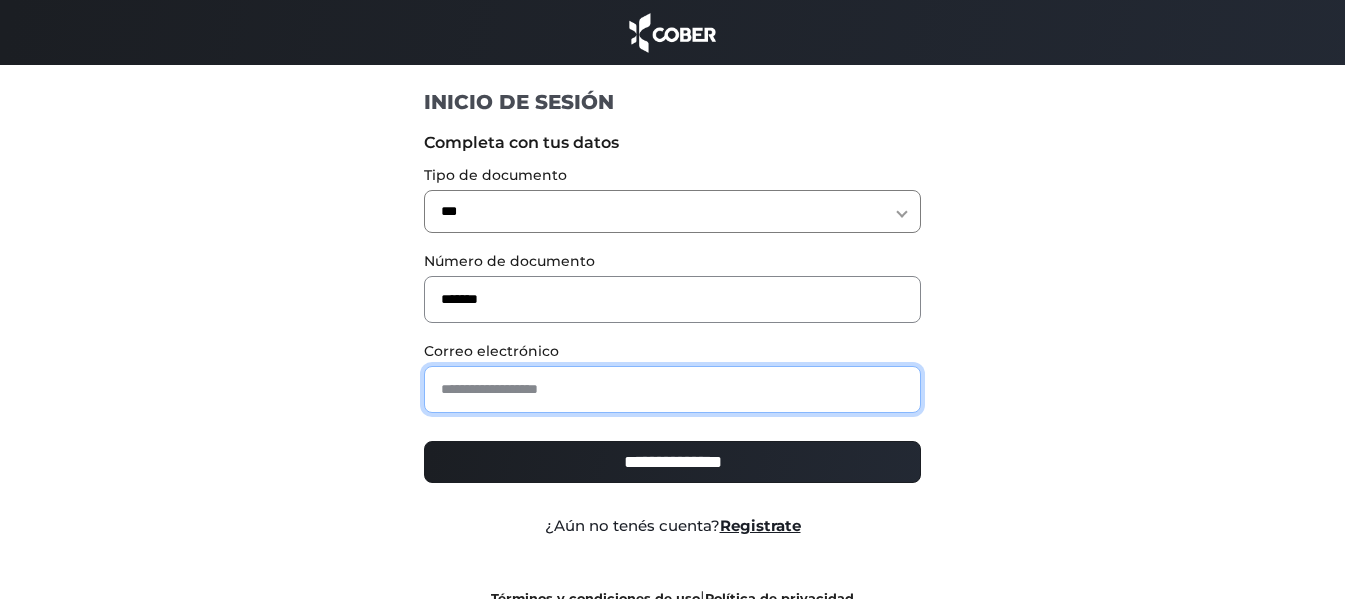 click at bounding box center [672, 389] 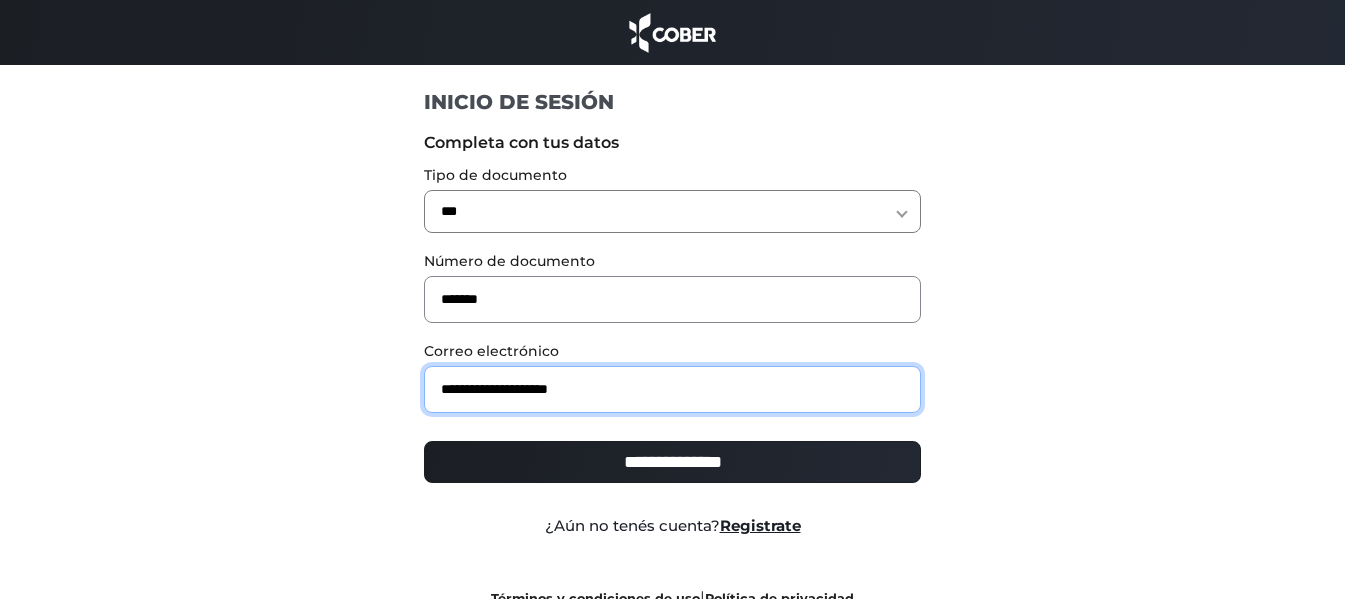 type on "**********" 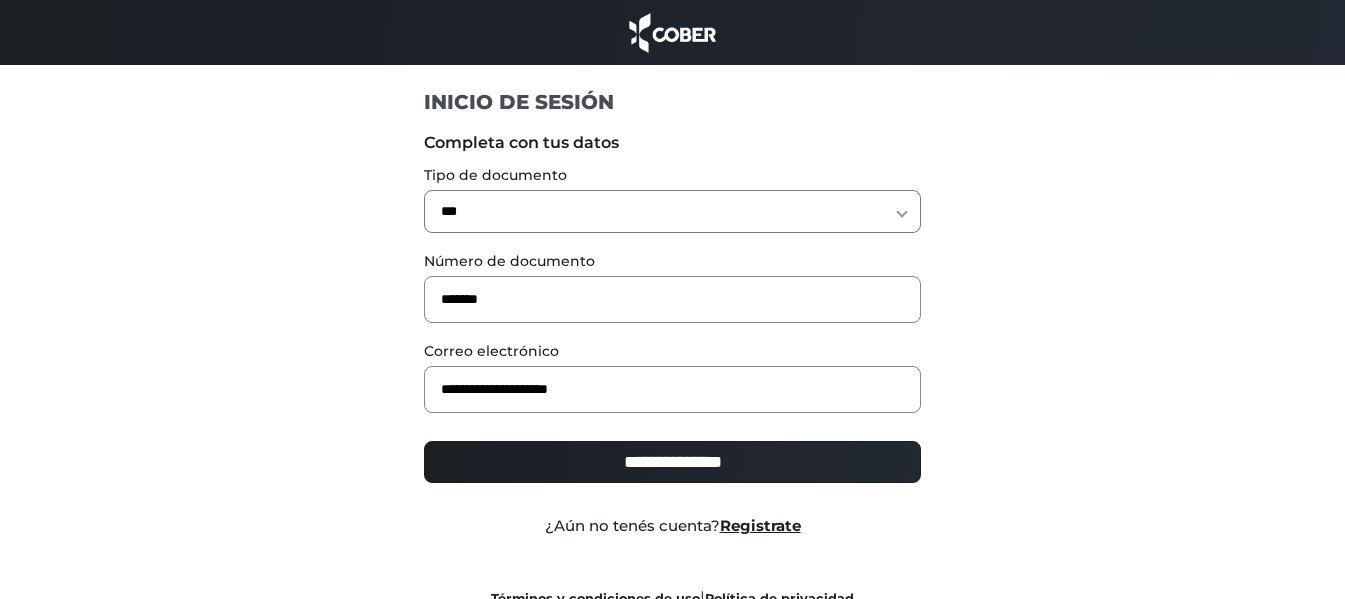 click on "**********" at bounding box center (672, 470) 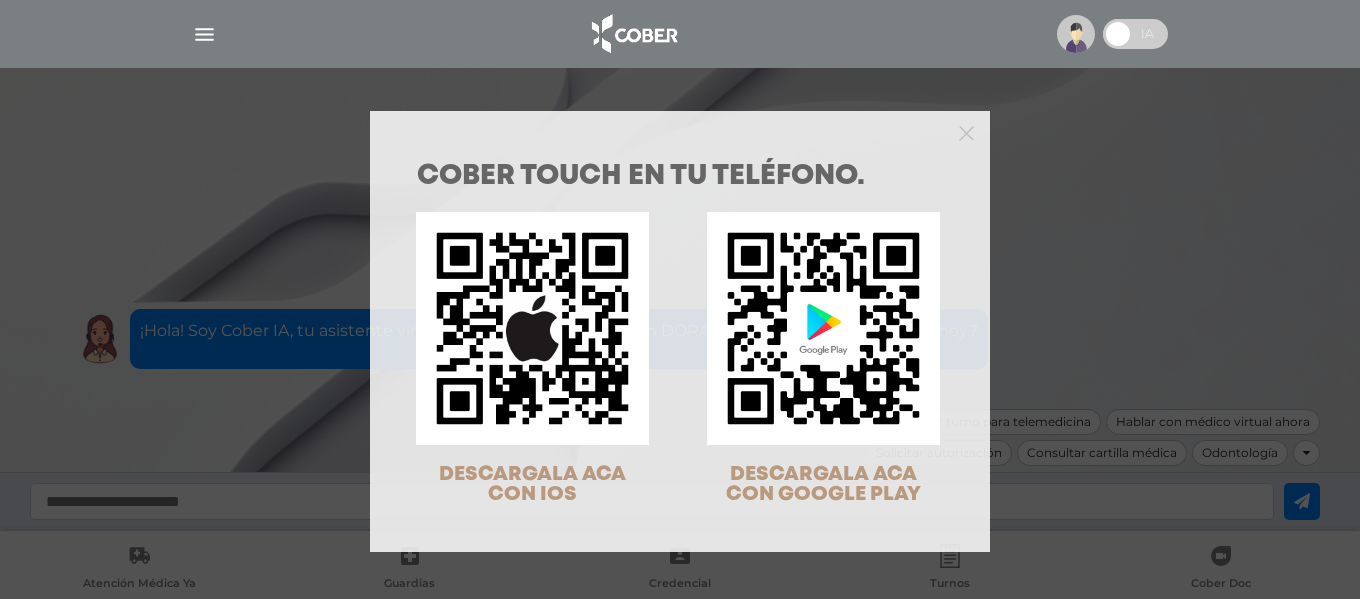 scroll, scrollTop: 0, scrollLeft: 0, axis: both 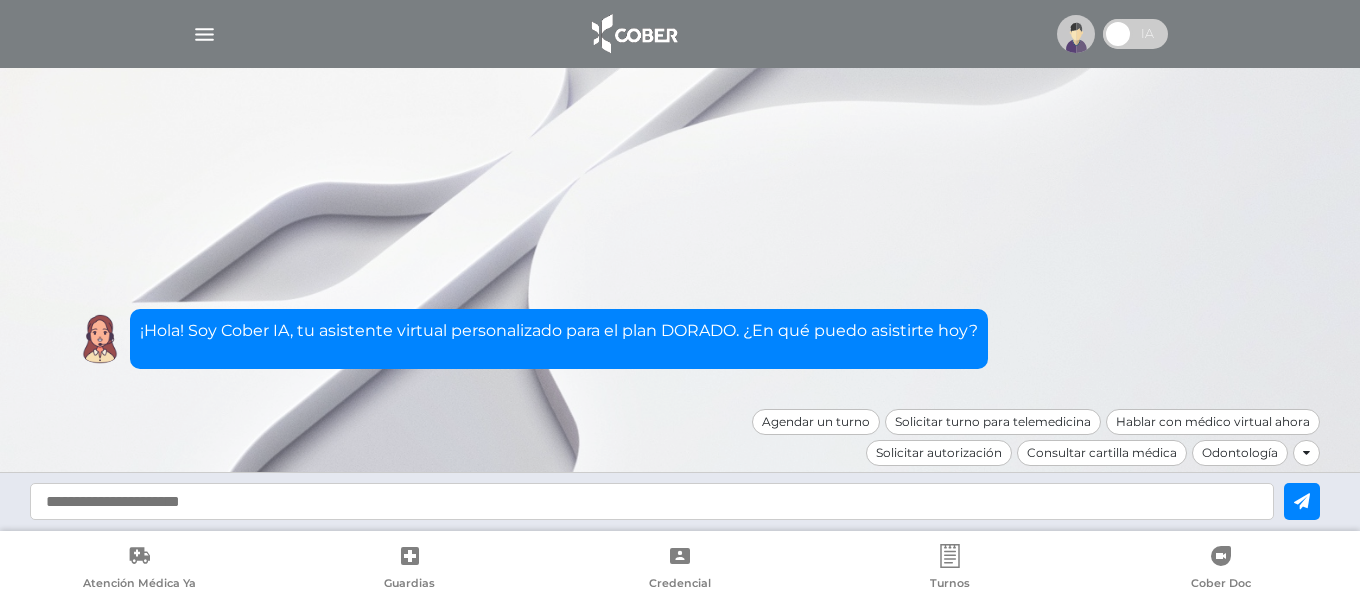 click at bounding box center [204, 34] 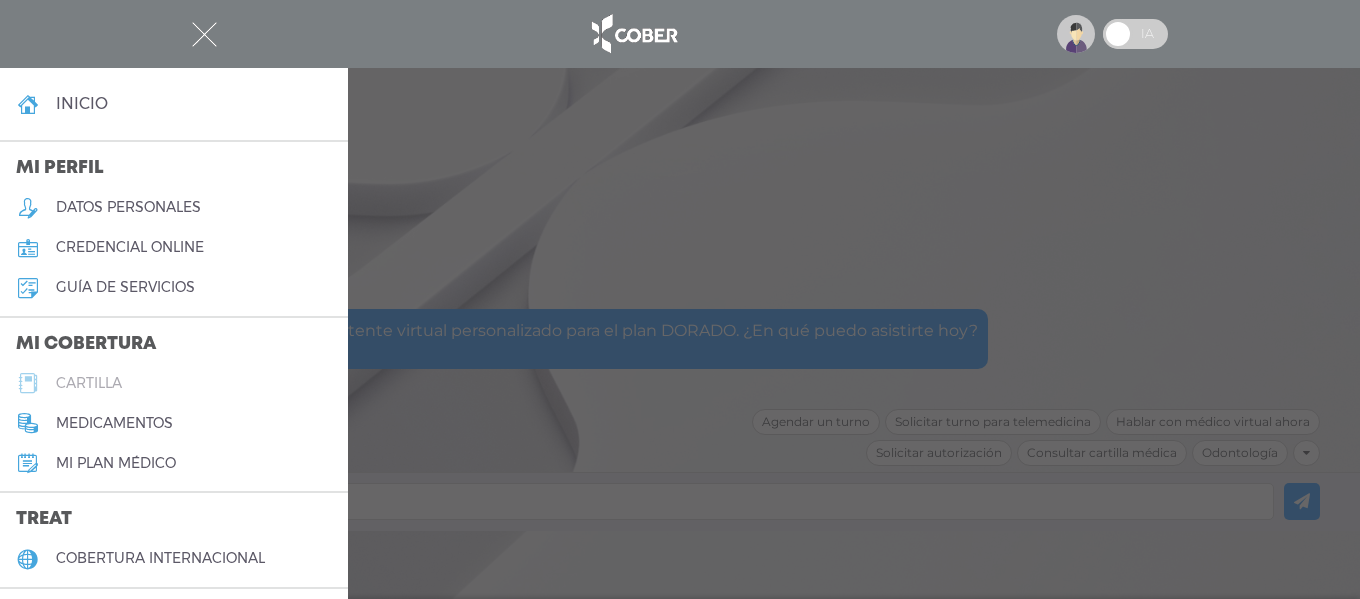 click on "cartilla" at bounding box center (89, 383) 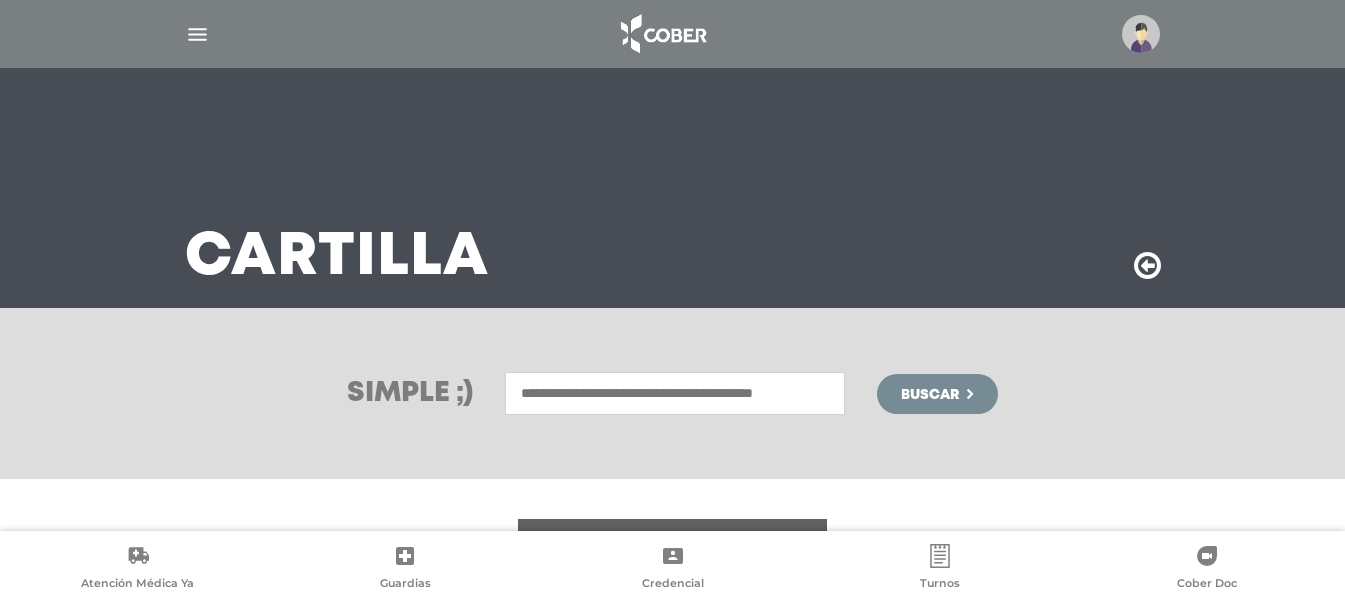 scroll, scrollTop: 0, scrollLeft: 0, axis: both 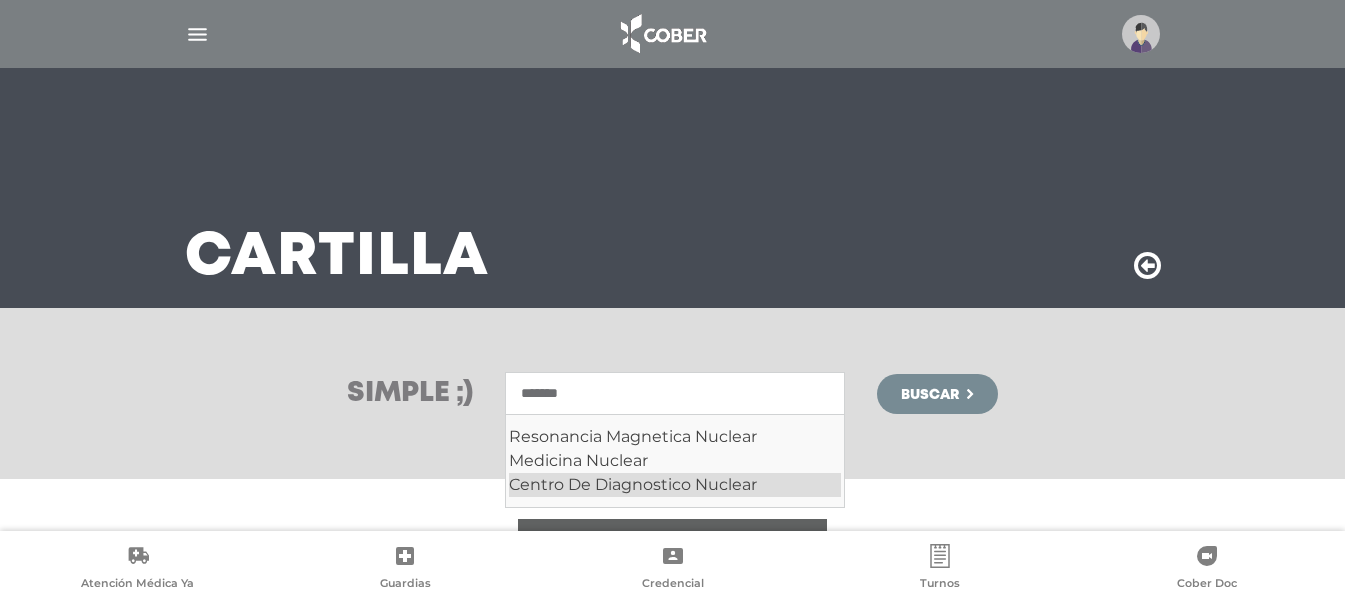 click on "Centro De Diagnostico Nuclear" at bounding box center (675, 485) 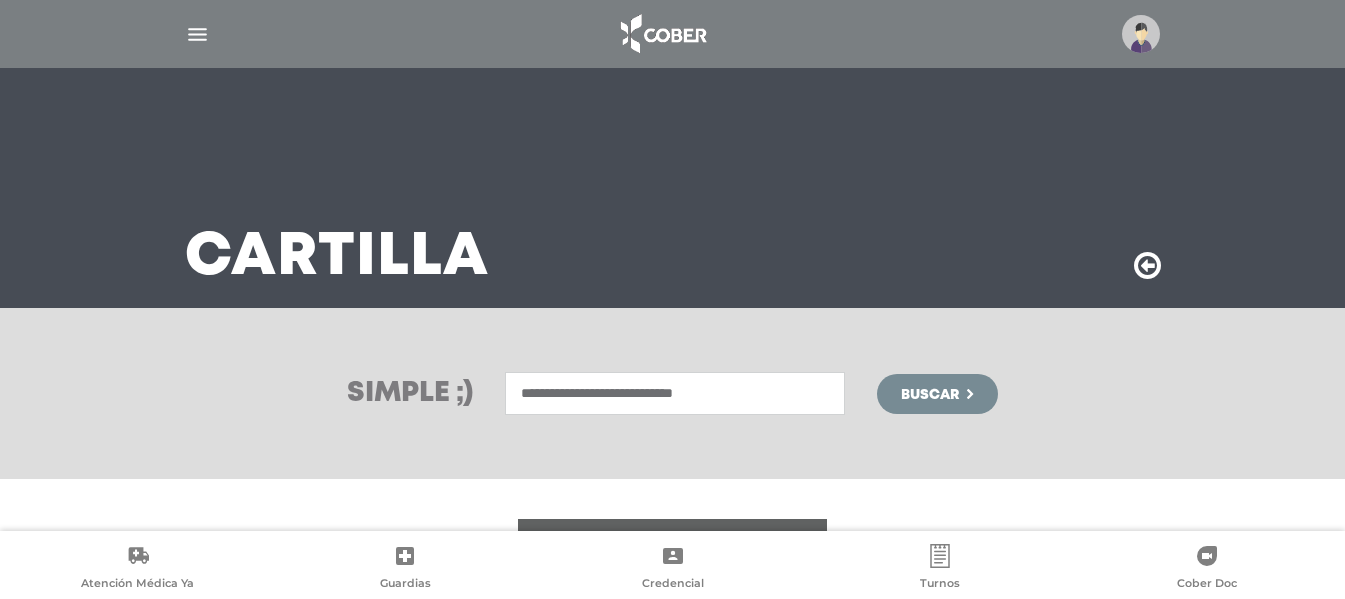 type on "**********" 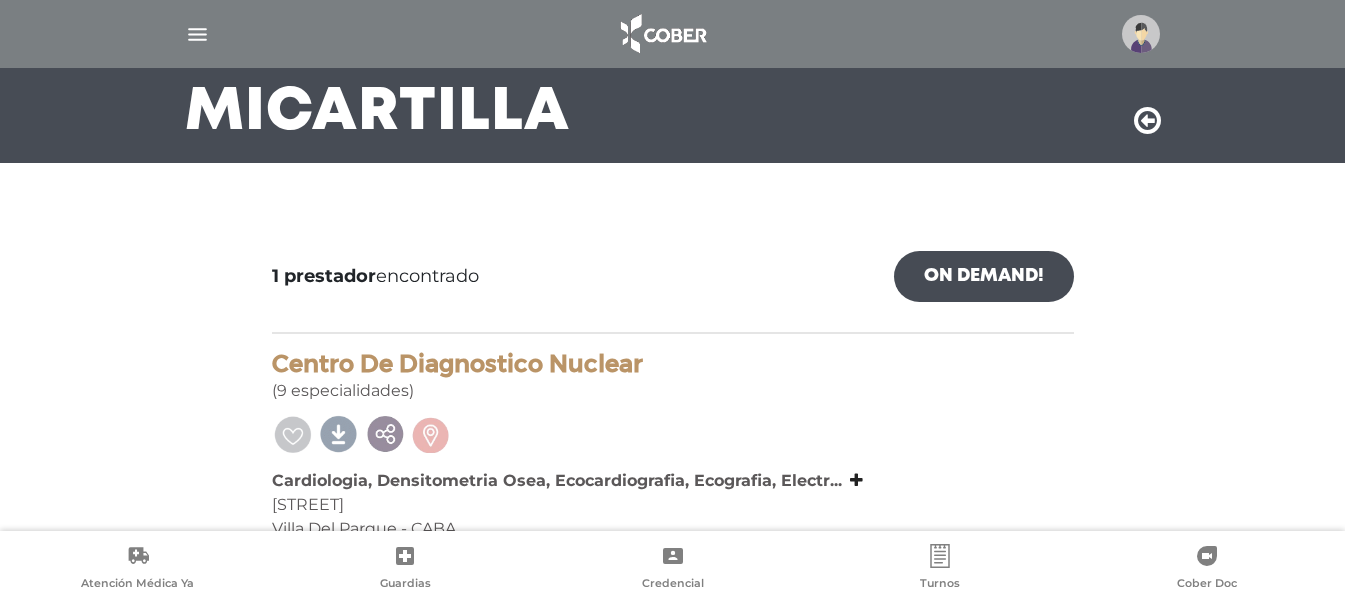 scroll, scrollTop: 100, scrollLeft: 0, axis: vertical 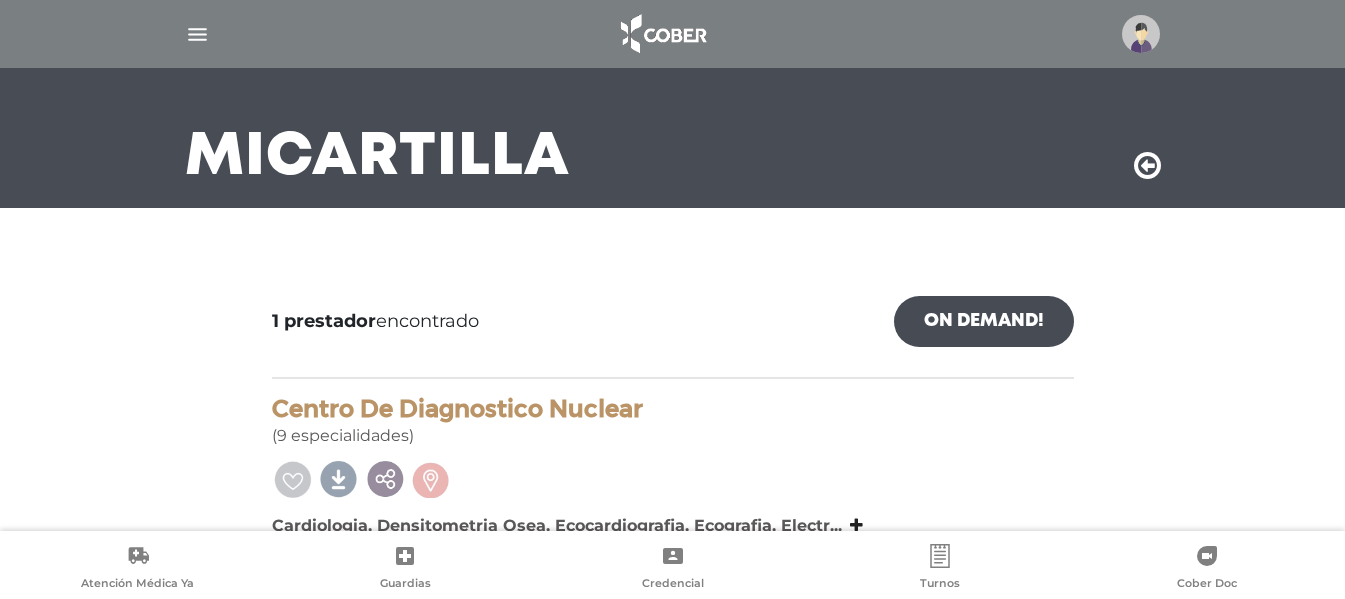 click at bounding box center [1147, 166] 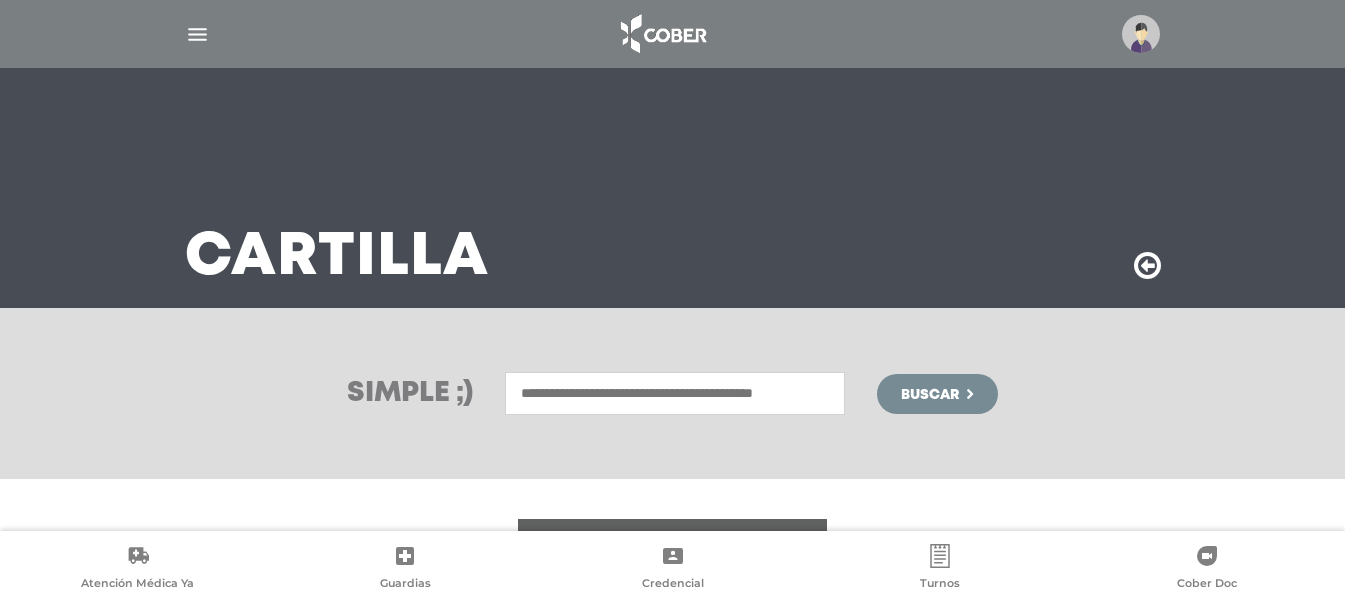 scroll, scrollTop: 0, scrollLeft: 0, axis: both 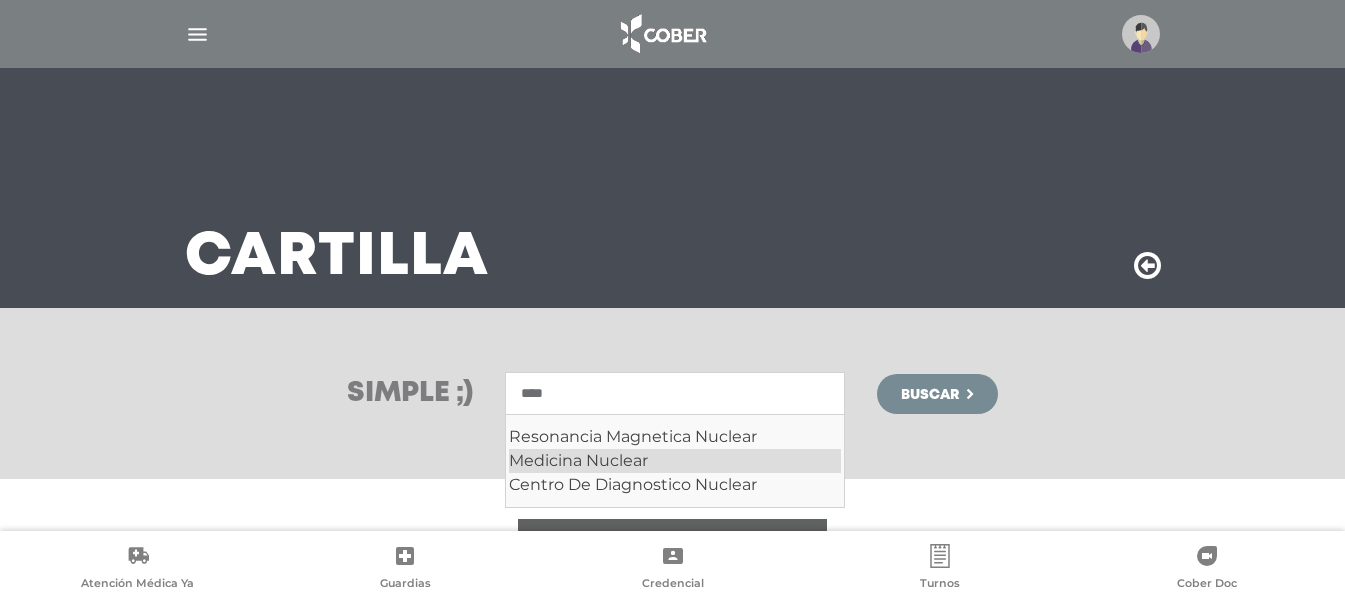 click on "Medicina Nuclear" at bounding box center (675, 461) 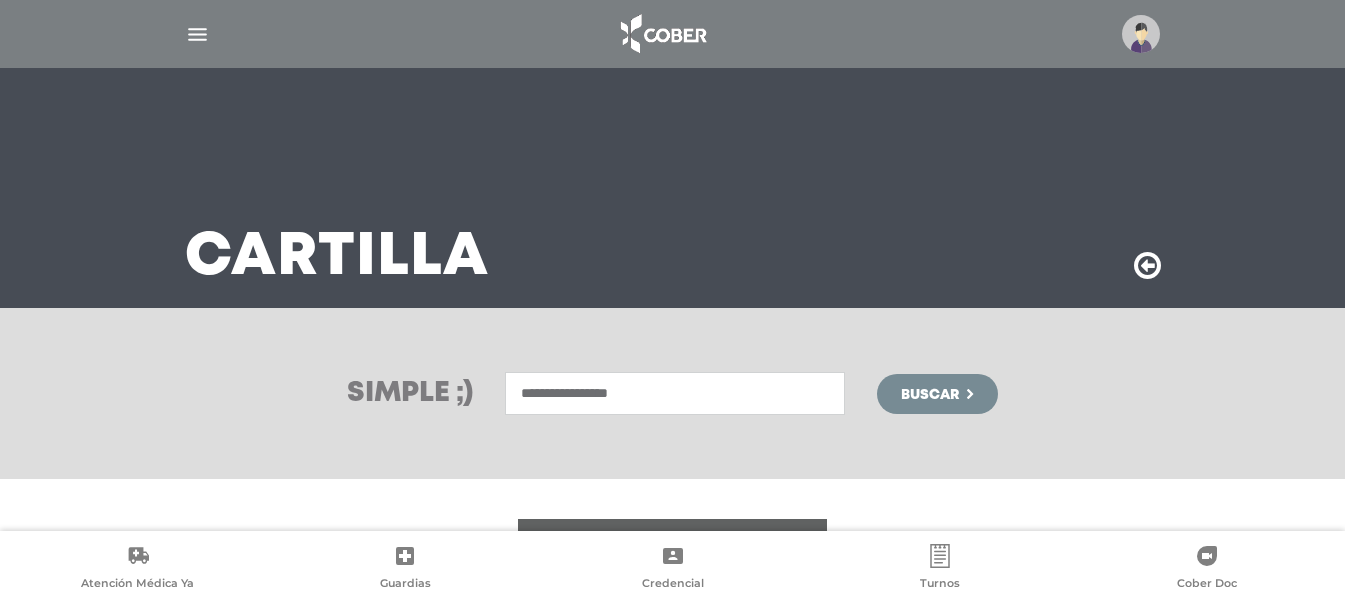 type on "**********" 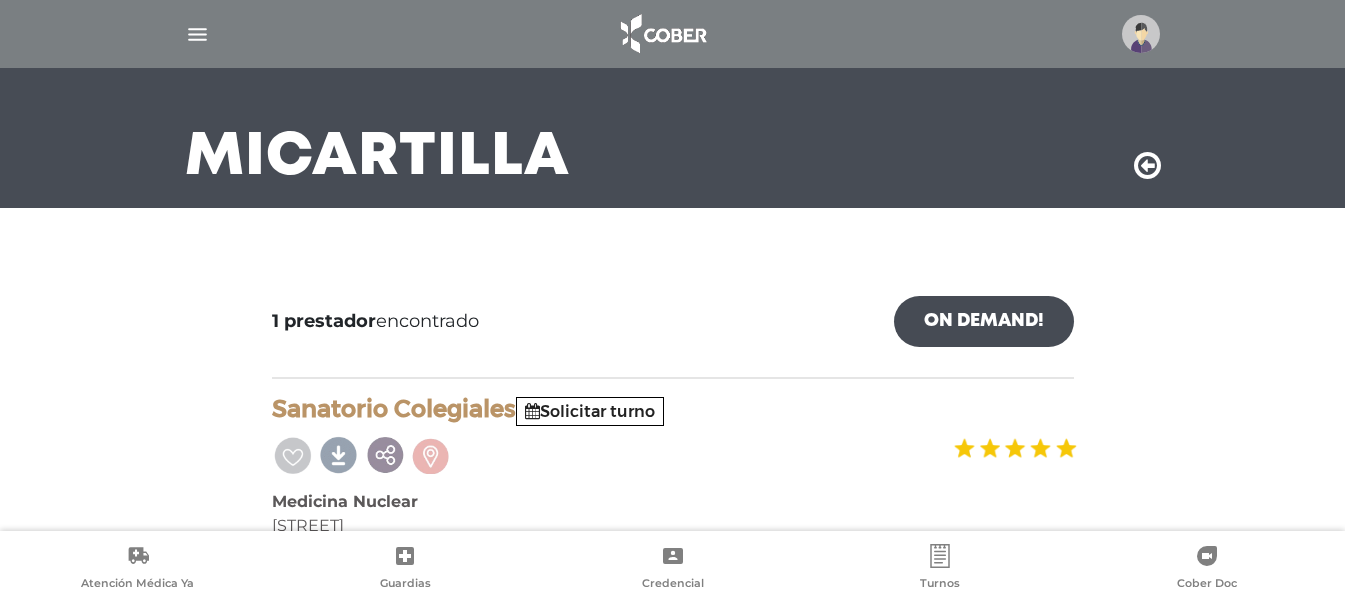 scroll, scrollTop: 189, scrollLeft: 0, axis: vertical 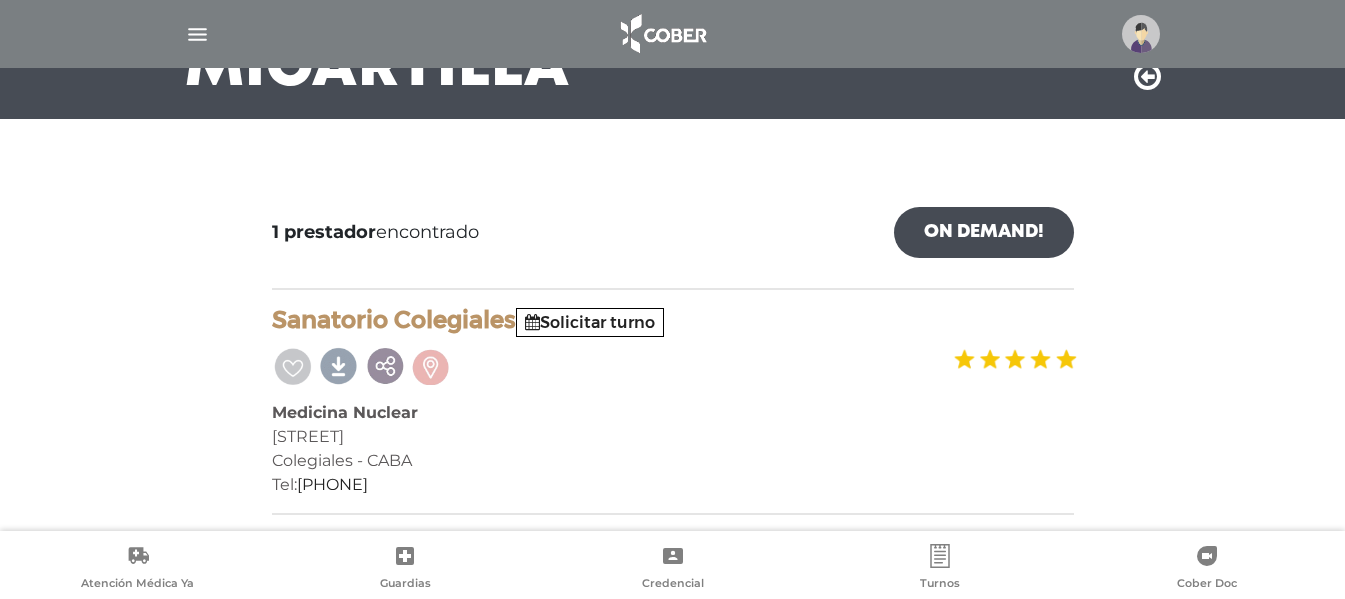 click at bounding box center (1147, 77) 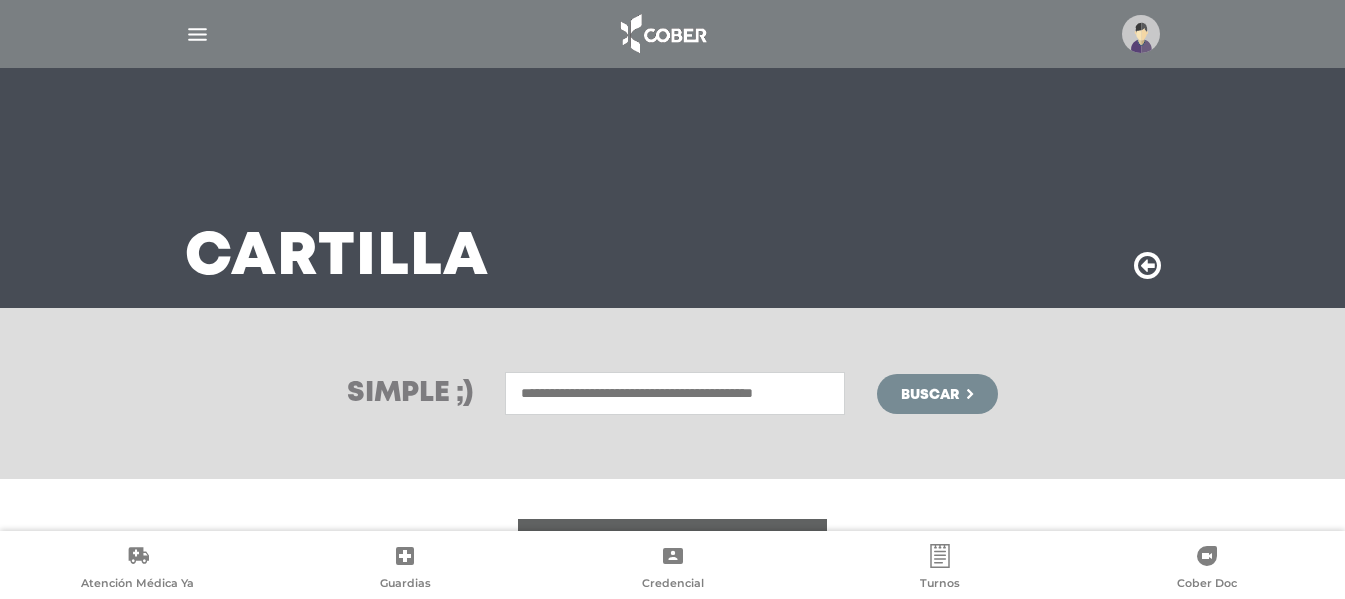 scroll, scrollTop: 0, scrollLeft: 0, axis: both 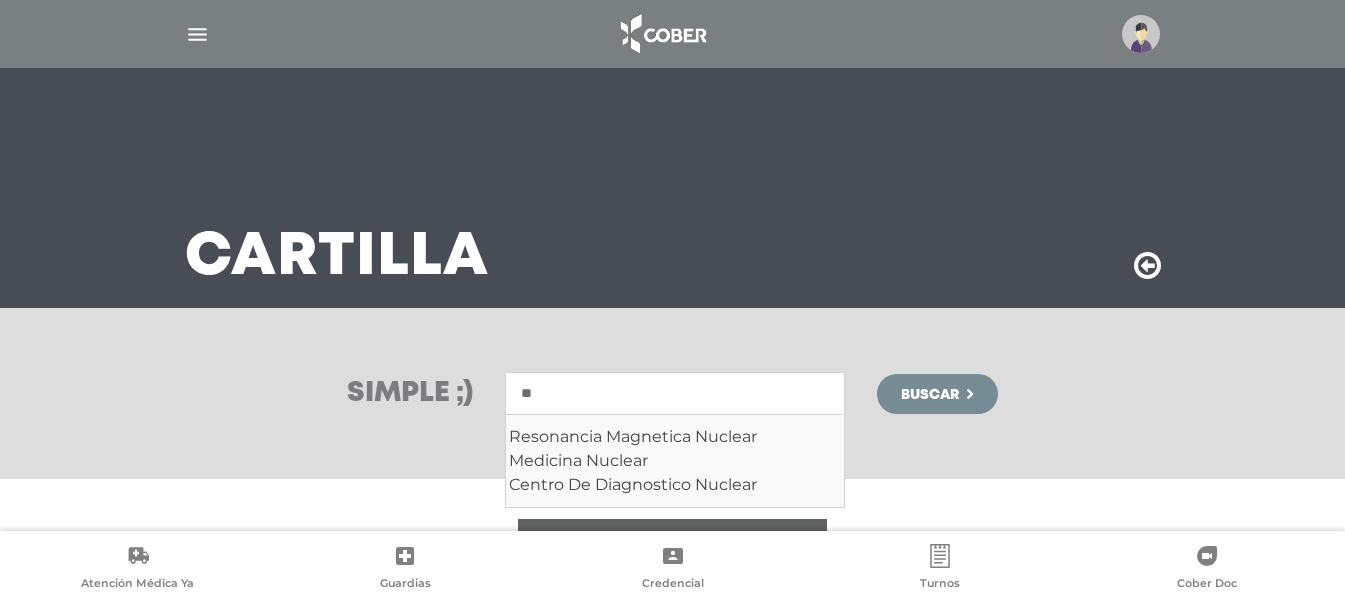 type on "*" 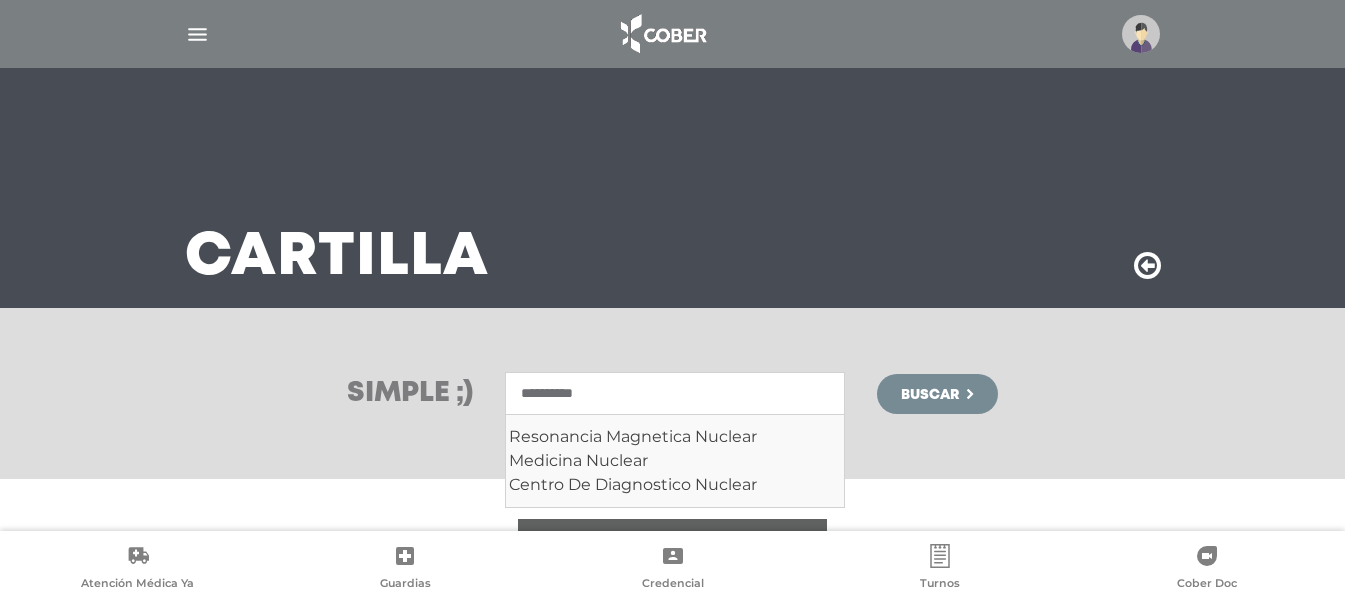 type on "**********" 